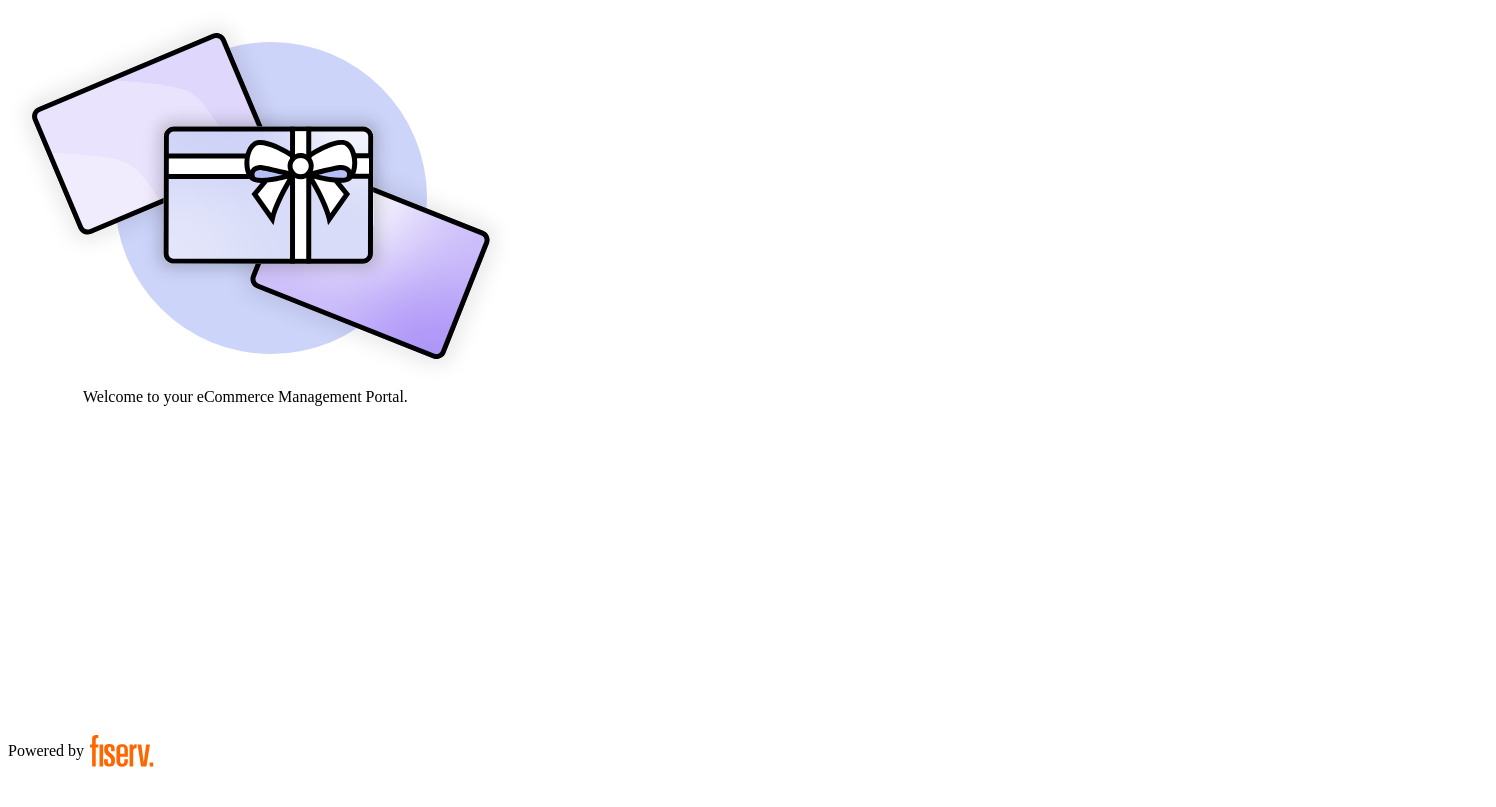 scroll, scrollTop: 0, scrollLeft: 0, axis: both 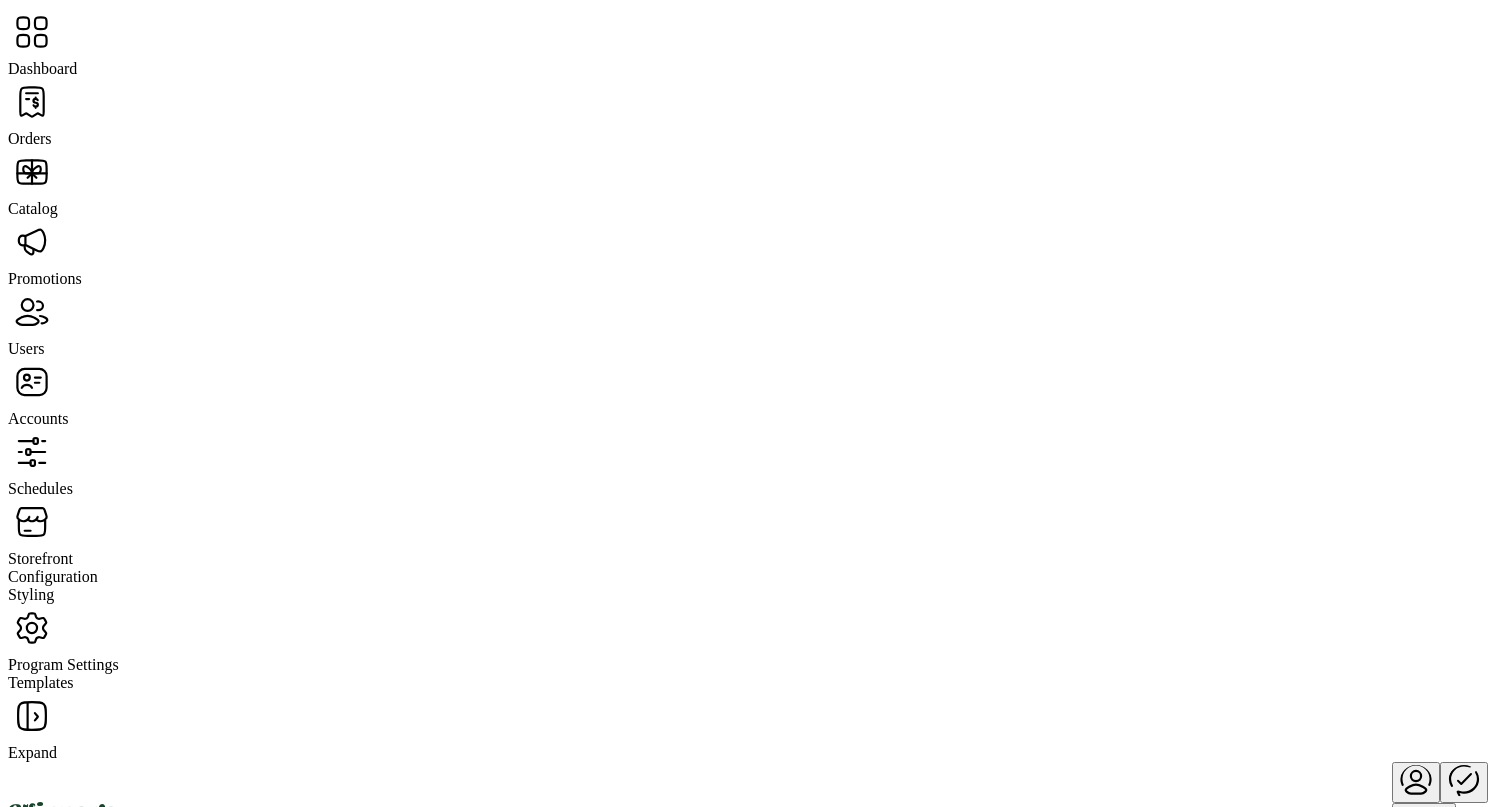 click on "Users" at bounding box center (30, 138) 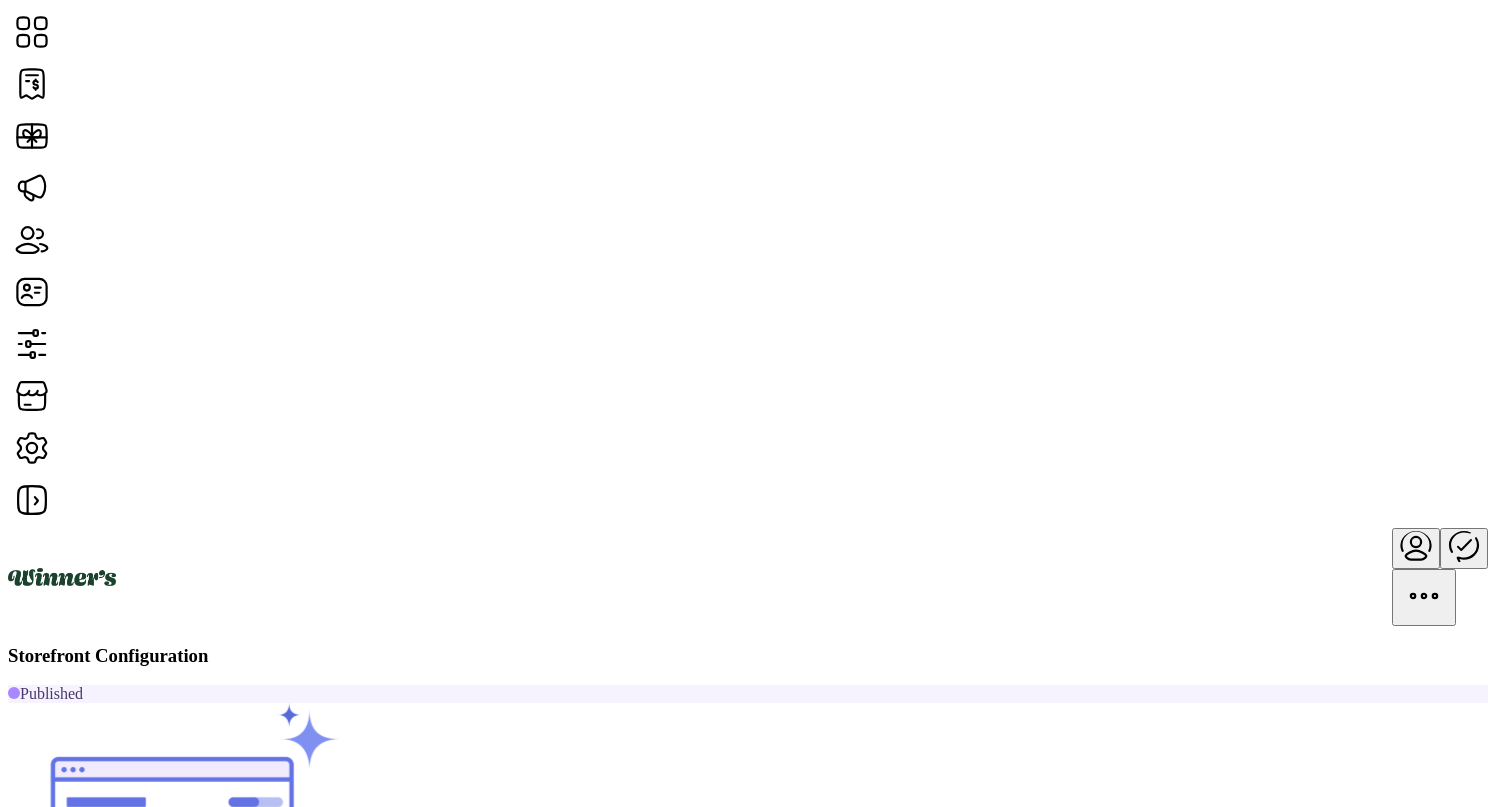 drag, startPoint x: 1255, startPoint y: 322, endPoint x: 1256, endPoint y: 299, distance: 23.021729 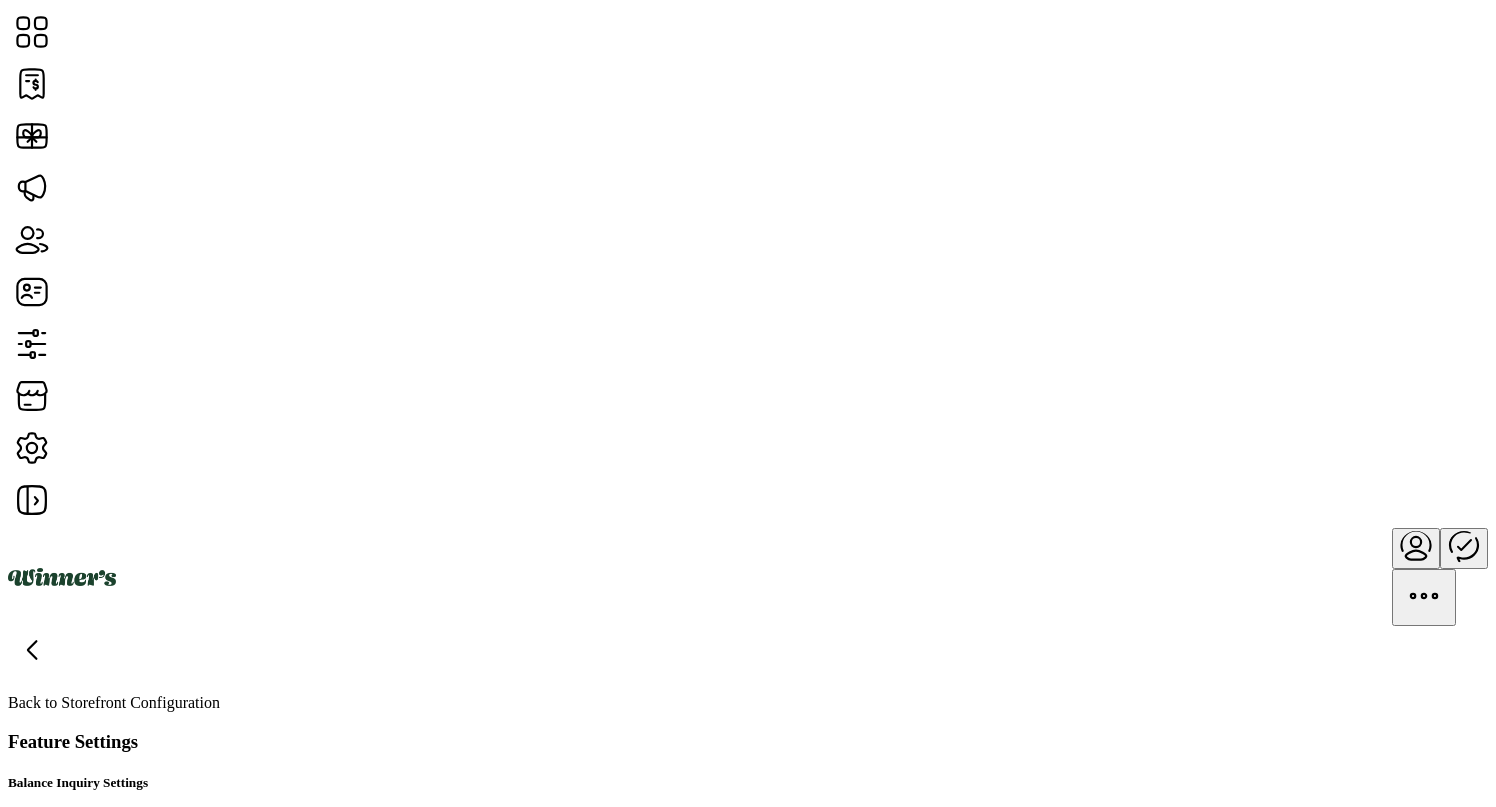 click on "Show" at bounding box center [66, 1019] 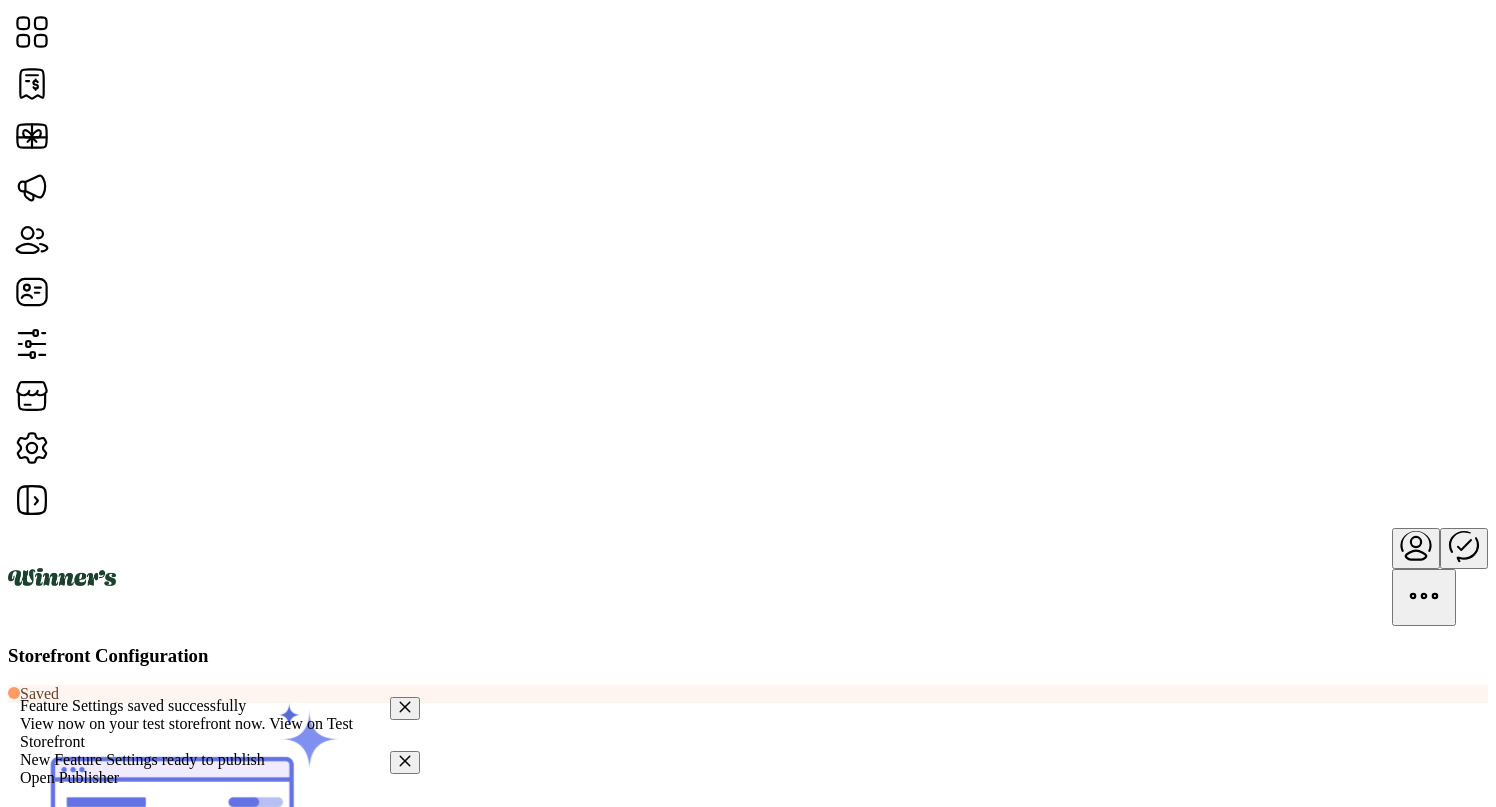 scroll, scrollTop: 4, scrollLeft: 0, axis: vertical 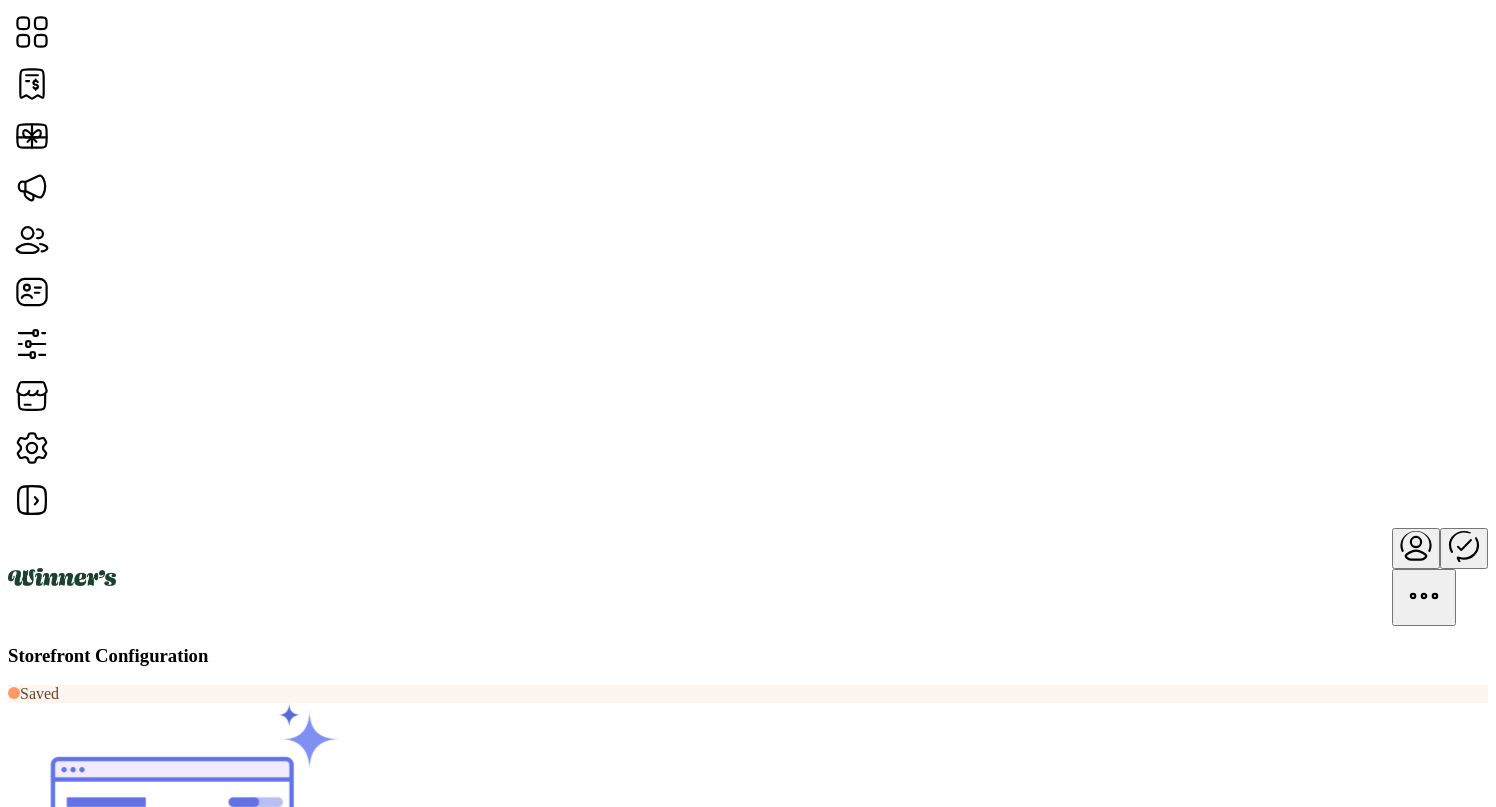 click at bounding box center (60, 1078) 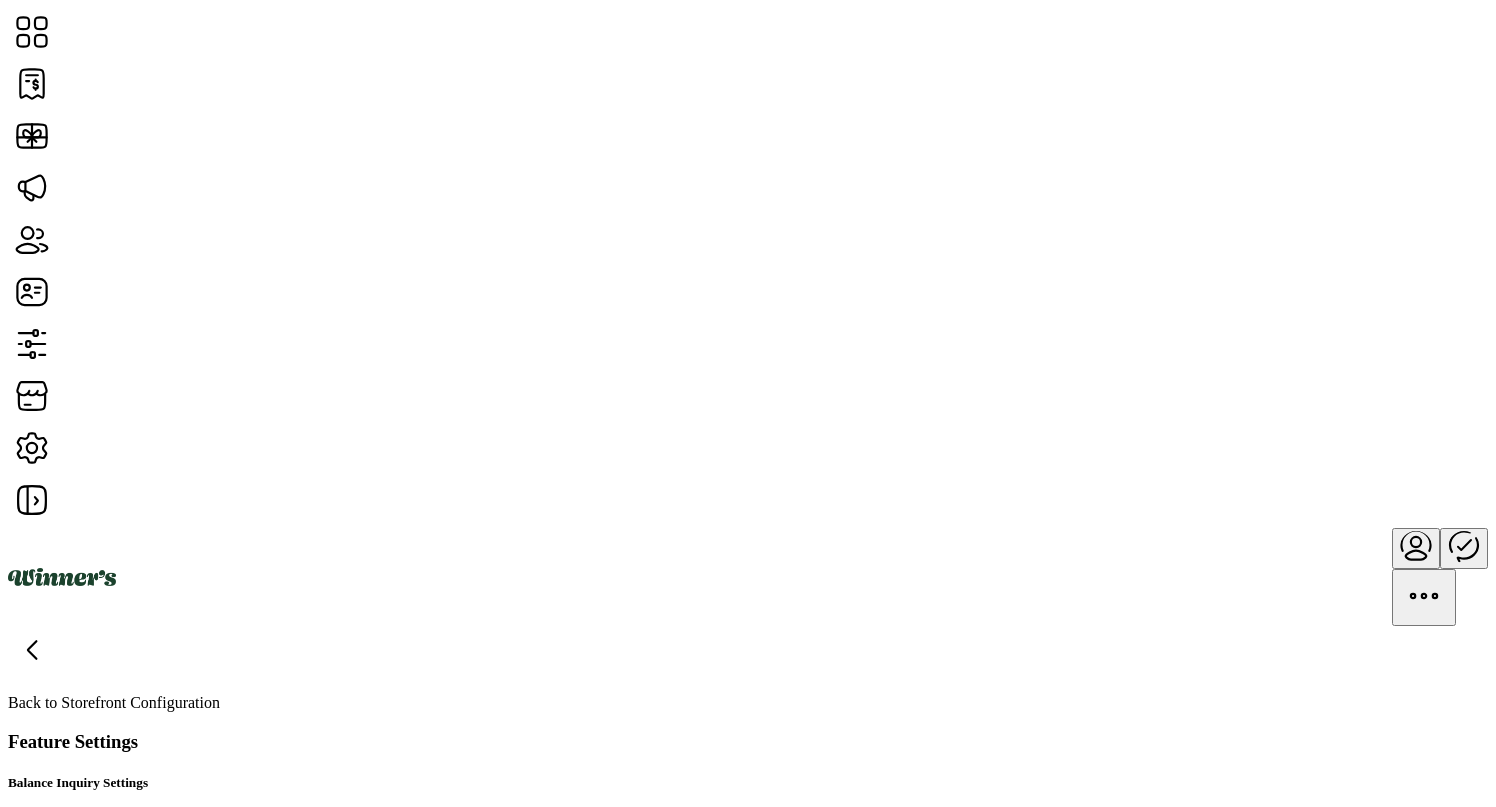 scroll, scrollTop: 358, scrollLeft: 0, axis: vertical 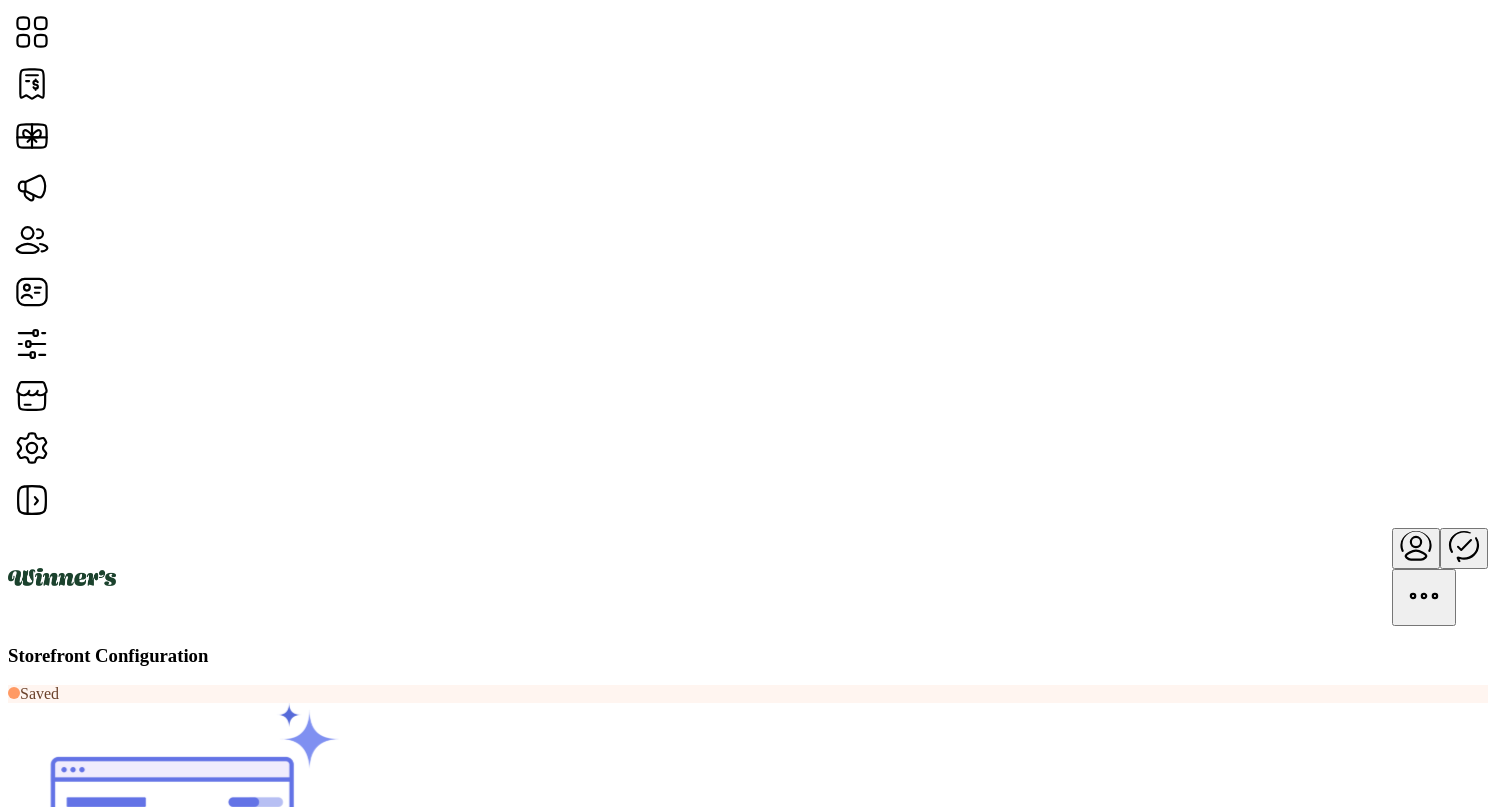 click on "View in Test Environment" at bounding box center [90, 1057] 